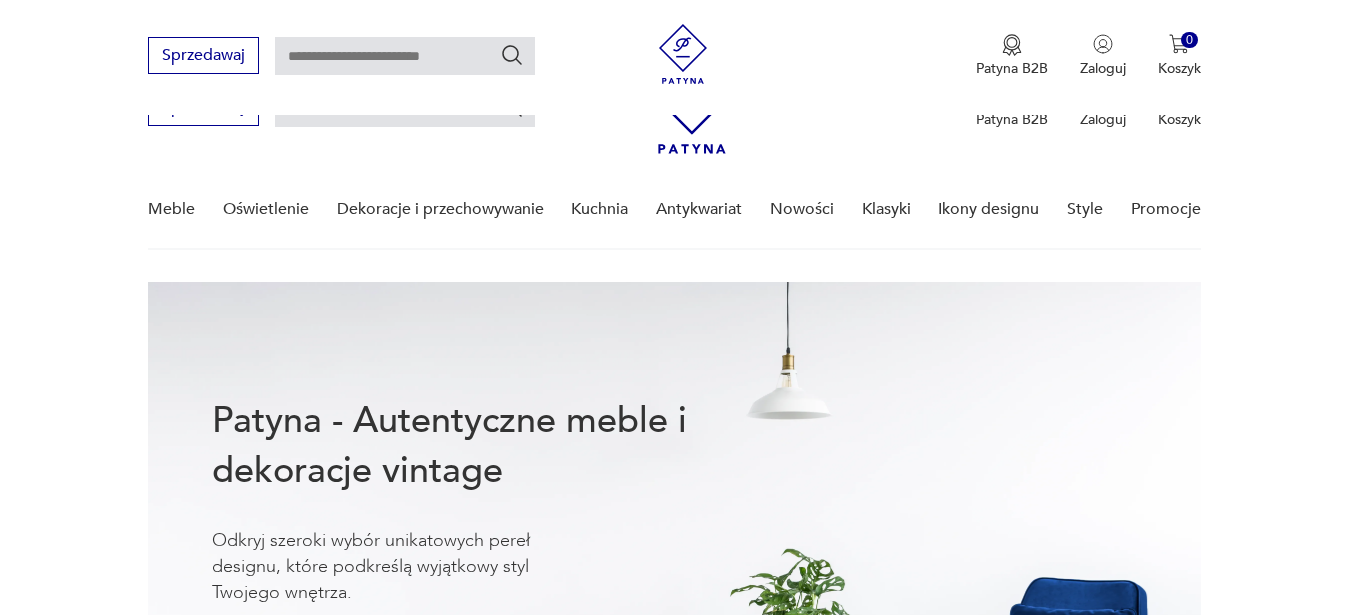 scroll, scrollTop: 306, scrollLeft: 0, axis: vertical 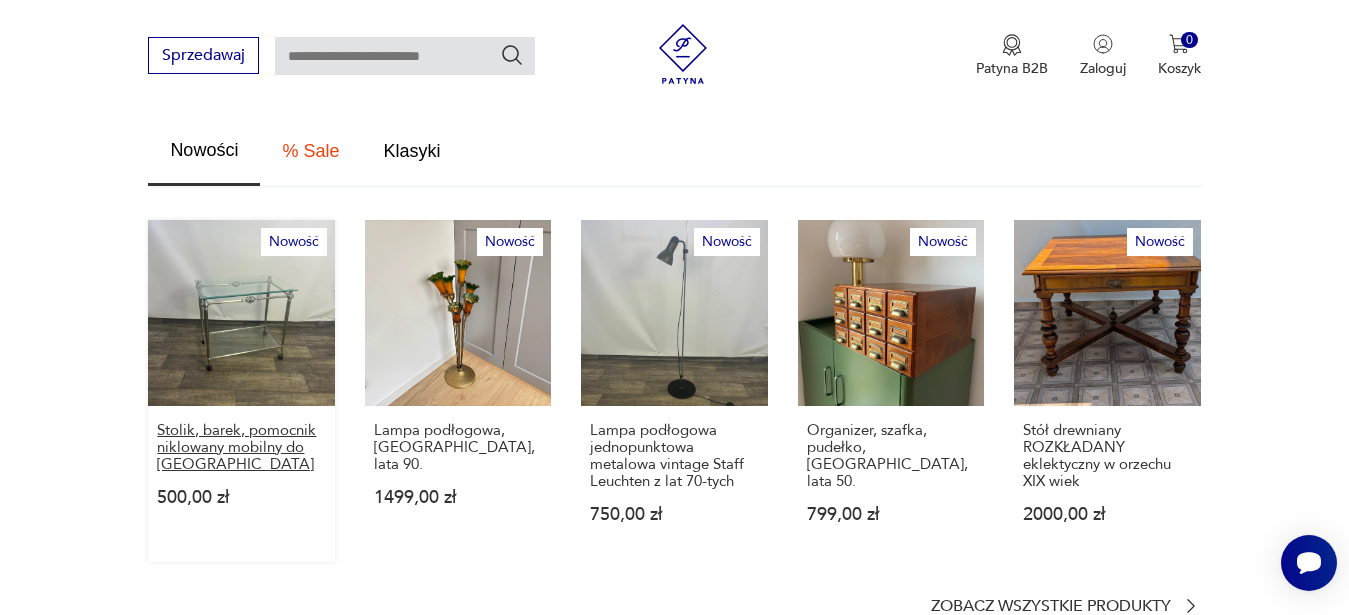 click on "Stolik, barek, pomocnik niklowany mobilny do [GEOGRAPHIC_DATA]" at bounding box center (241, 447) 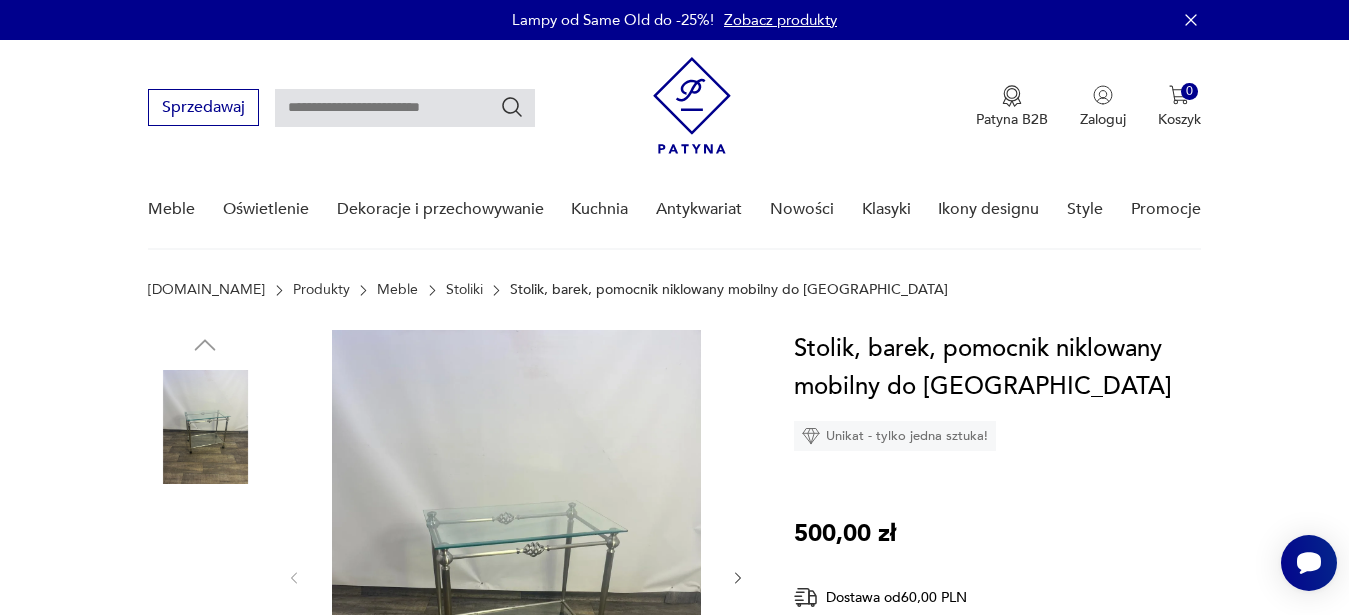 scroll, scrollTop: 204, scrollLeft: 0, axis: vertical 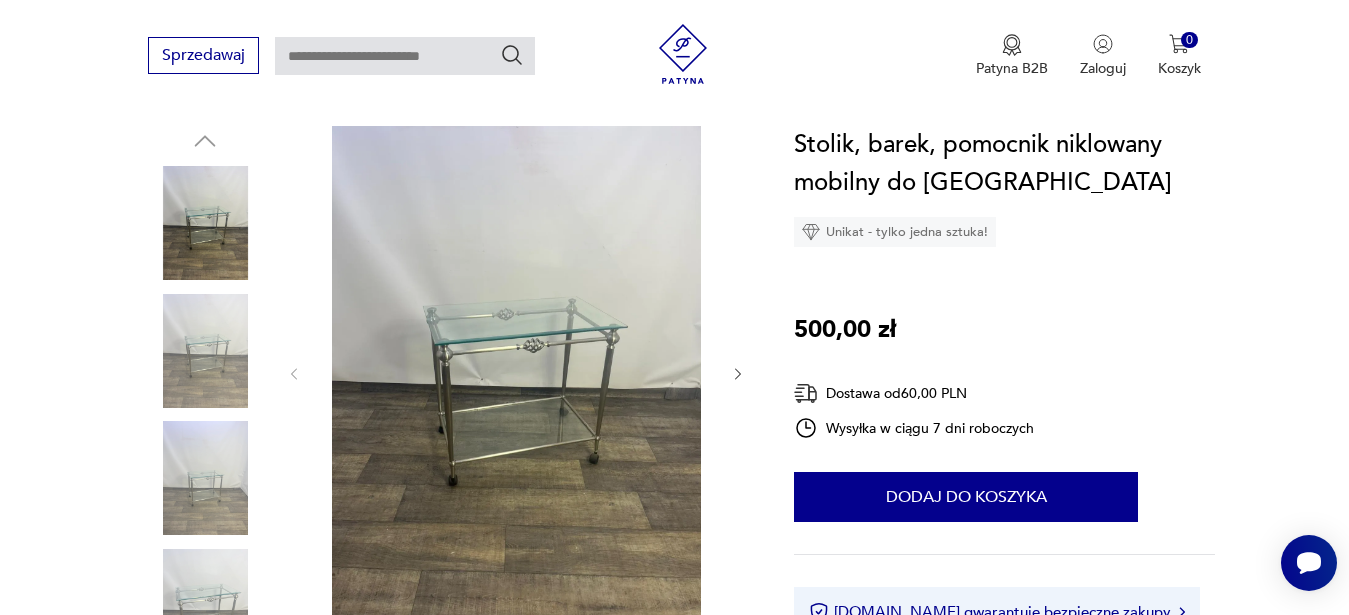 click 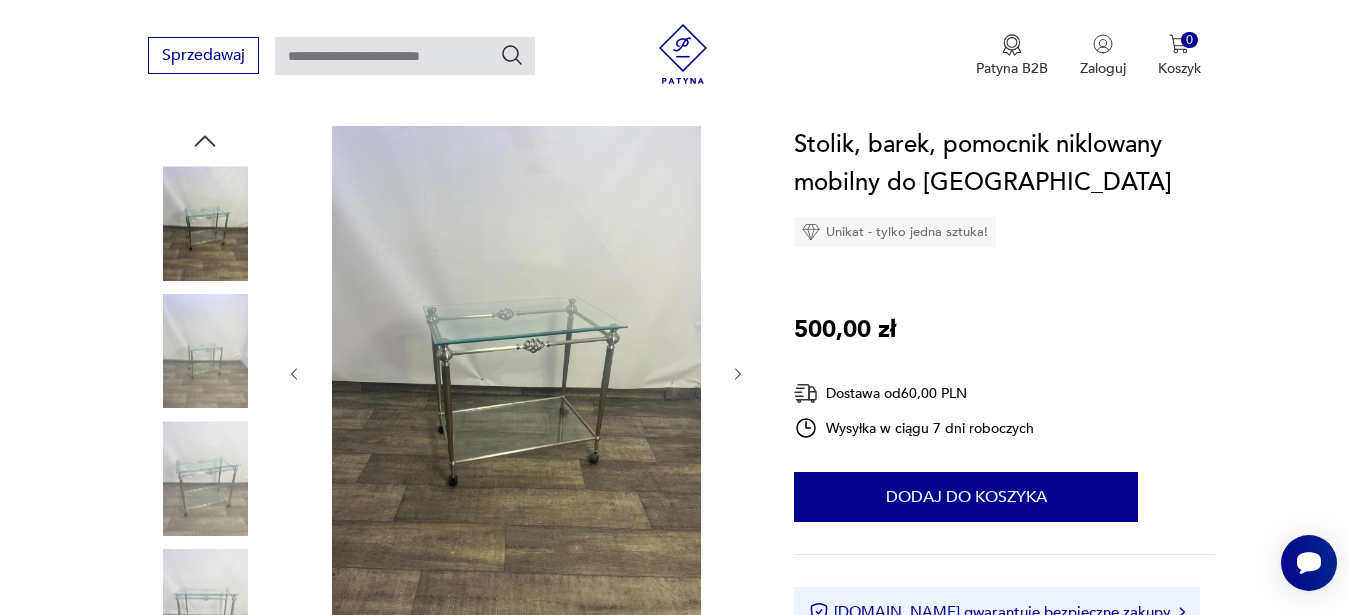 click 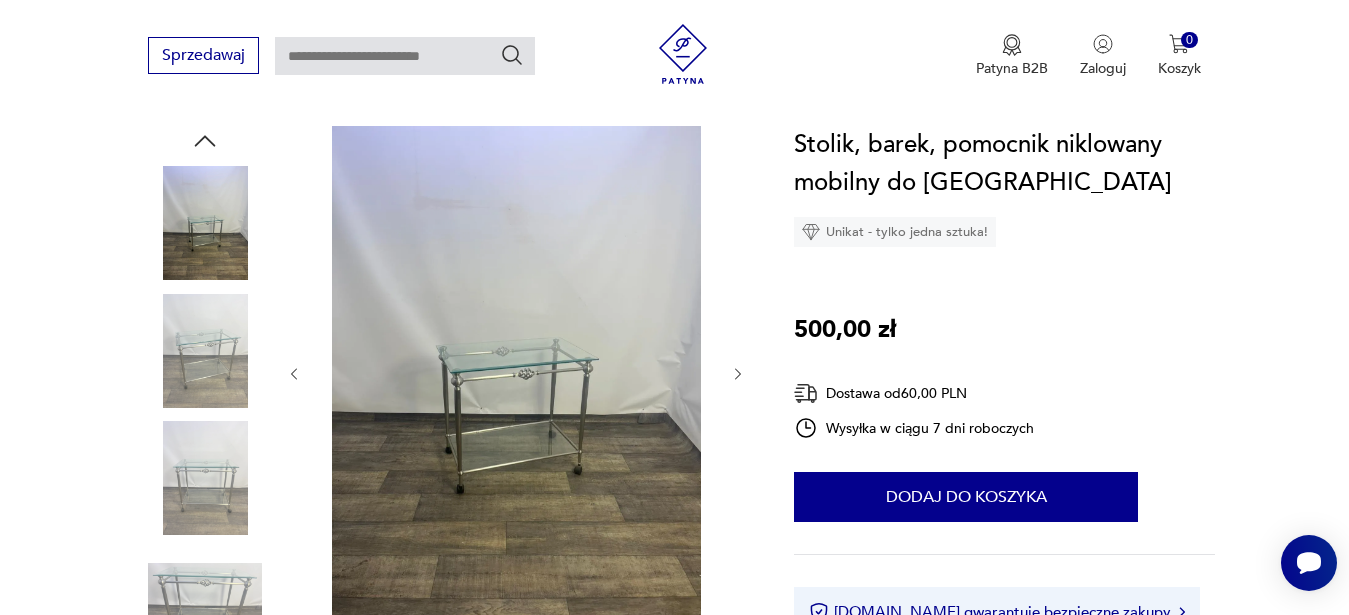 click 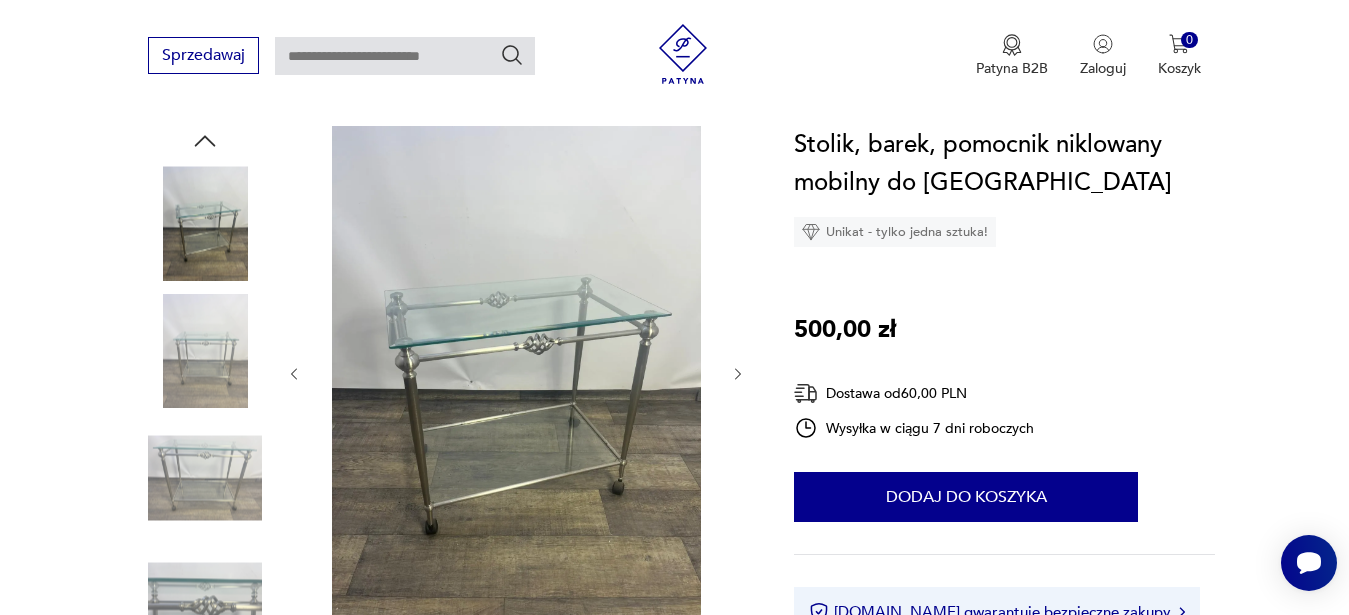 scroll, scrollTop: 510, scrollLeft: 0, axis: vertical 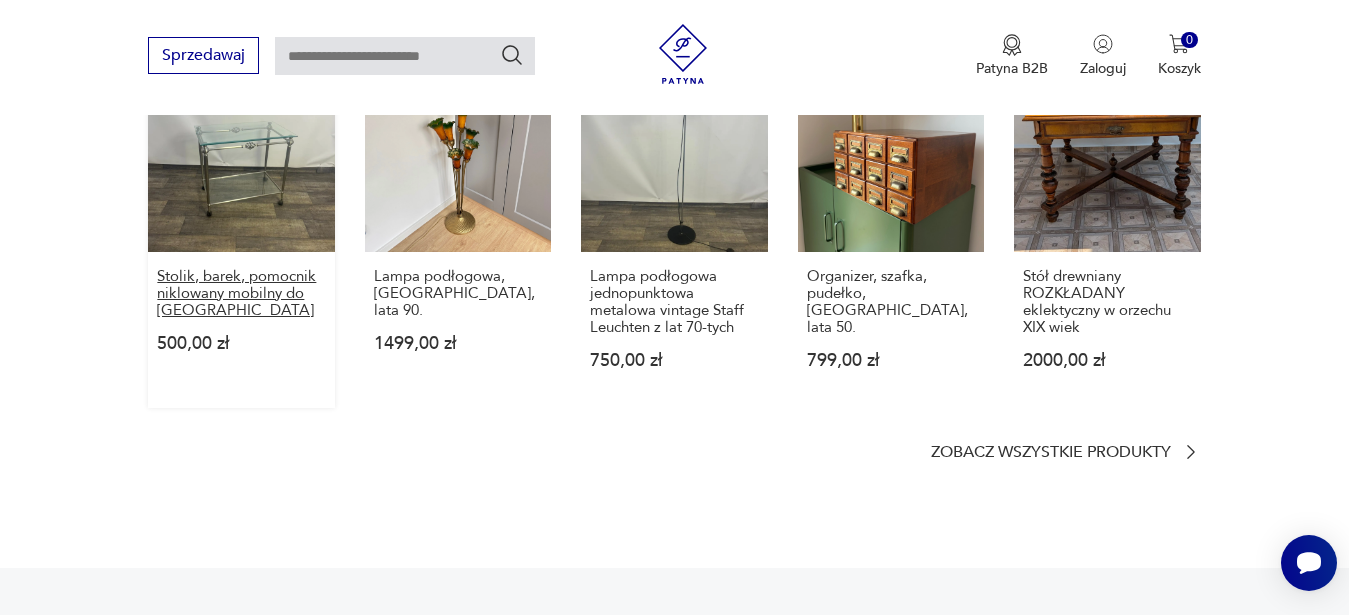 click on "Stolik, barek, pomocnik niklowany mobilny do [GEOGRAPHIC_DATA]" at bounding box center [241, 293] 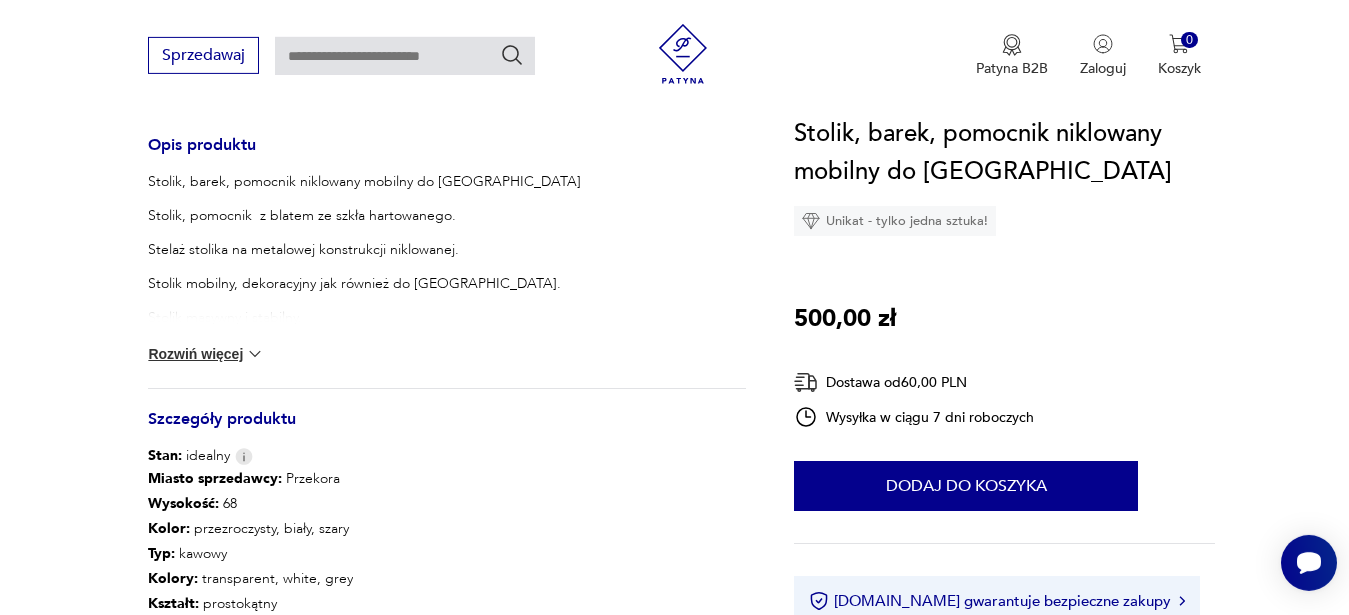 scroll, scrollTop: 918, scrollLeft: 0, axis: vertical 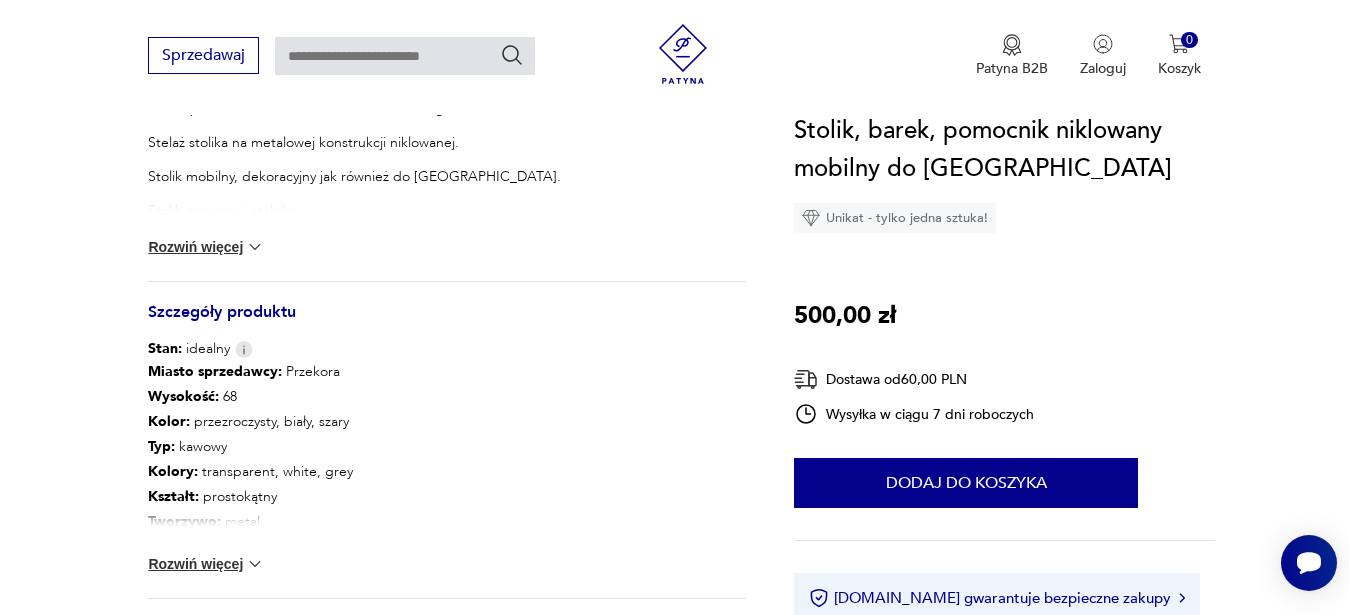 click on "Rozwiń więcej" at bounding box center [206, 247] 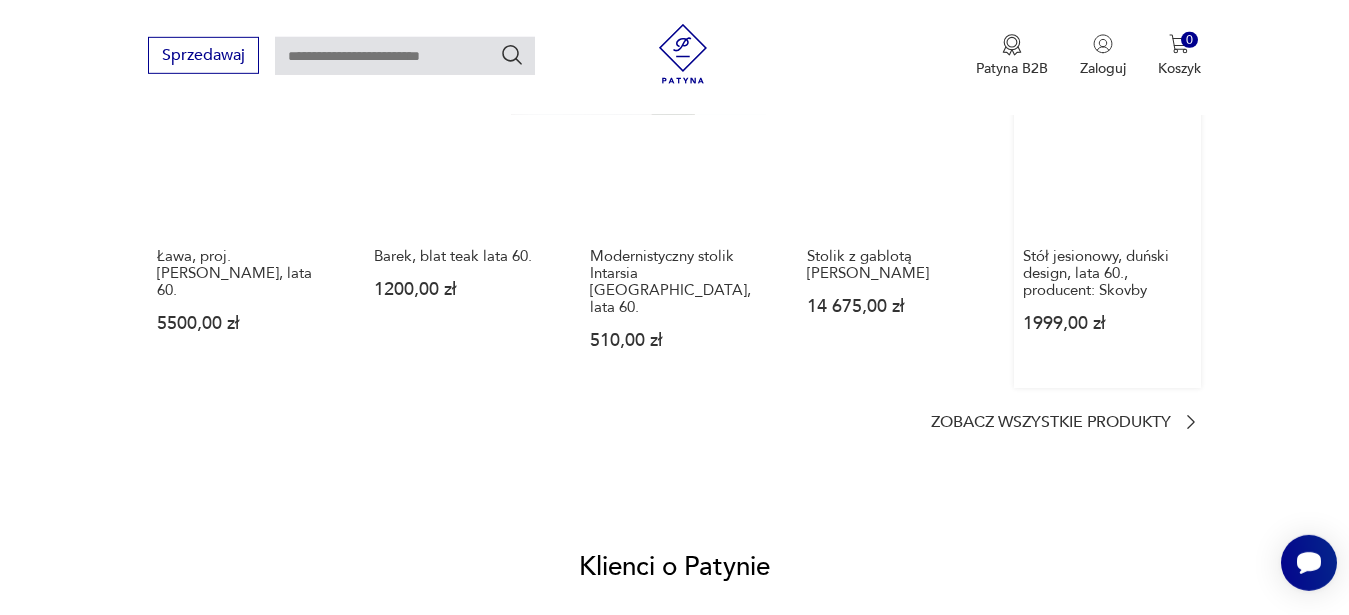 scroll, scrollTop: 2142, scrollLeft: 0, axis: vertical 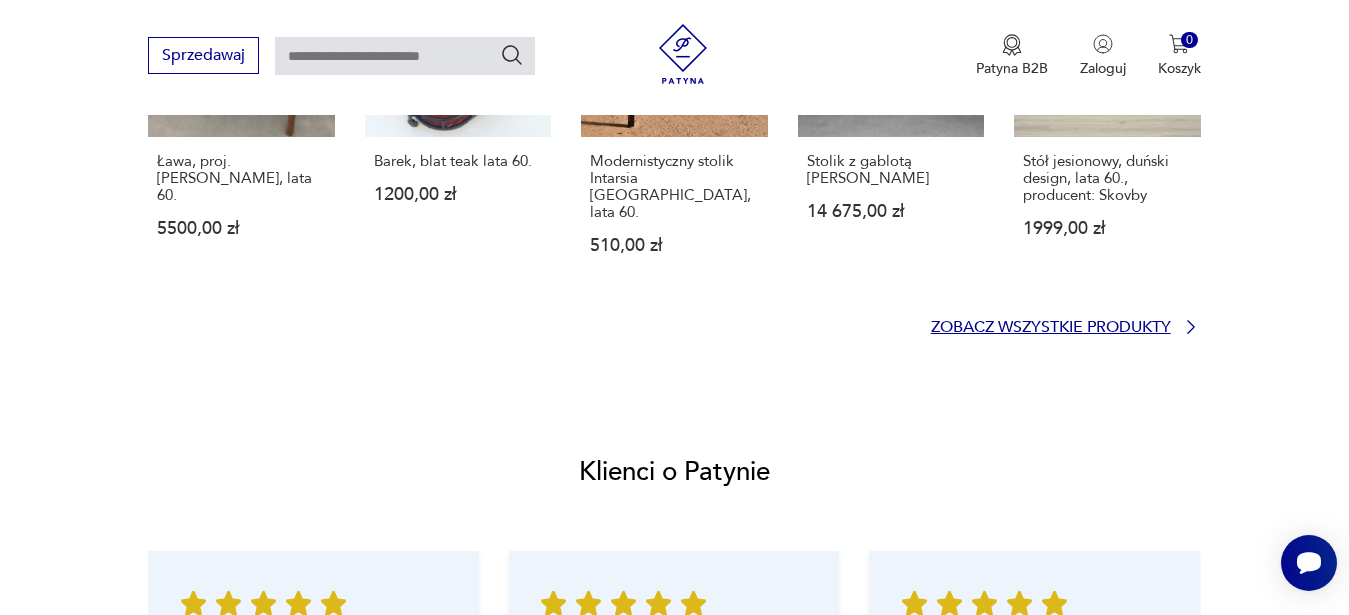 click 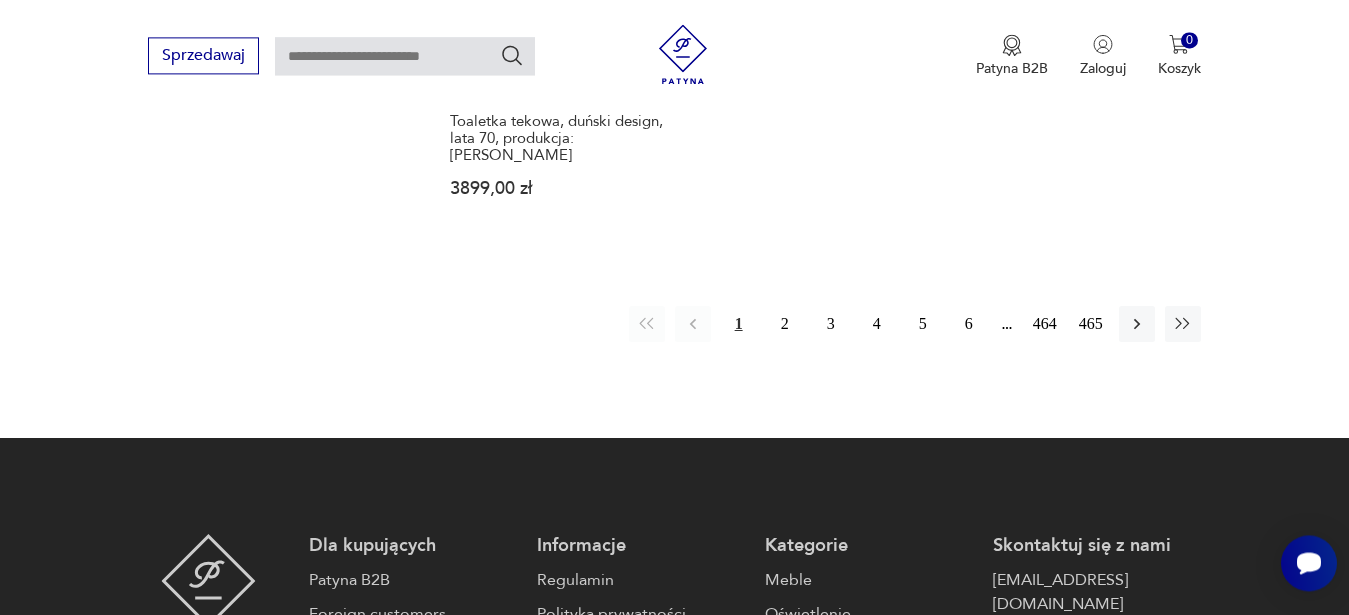 scroll, scrollTop: 3293, scrollLeft: 0, axis: vertical 